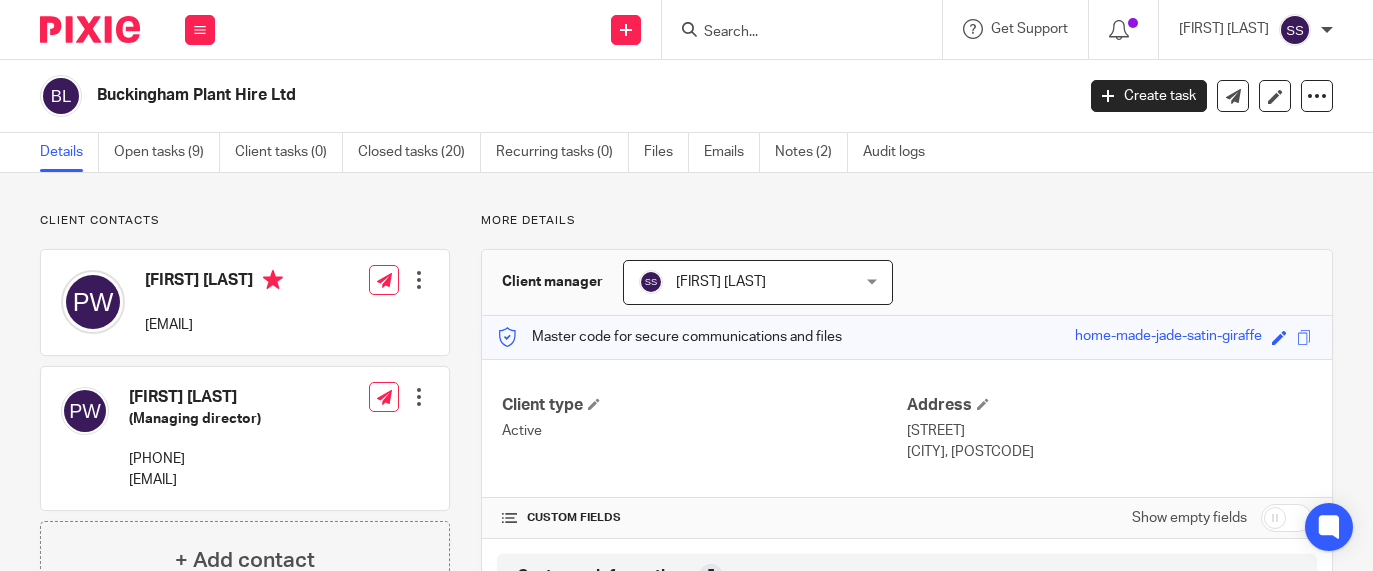 scroll, scrollTop: 0, scrollLeft: 0, axis: both 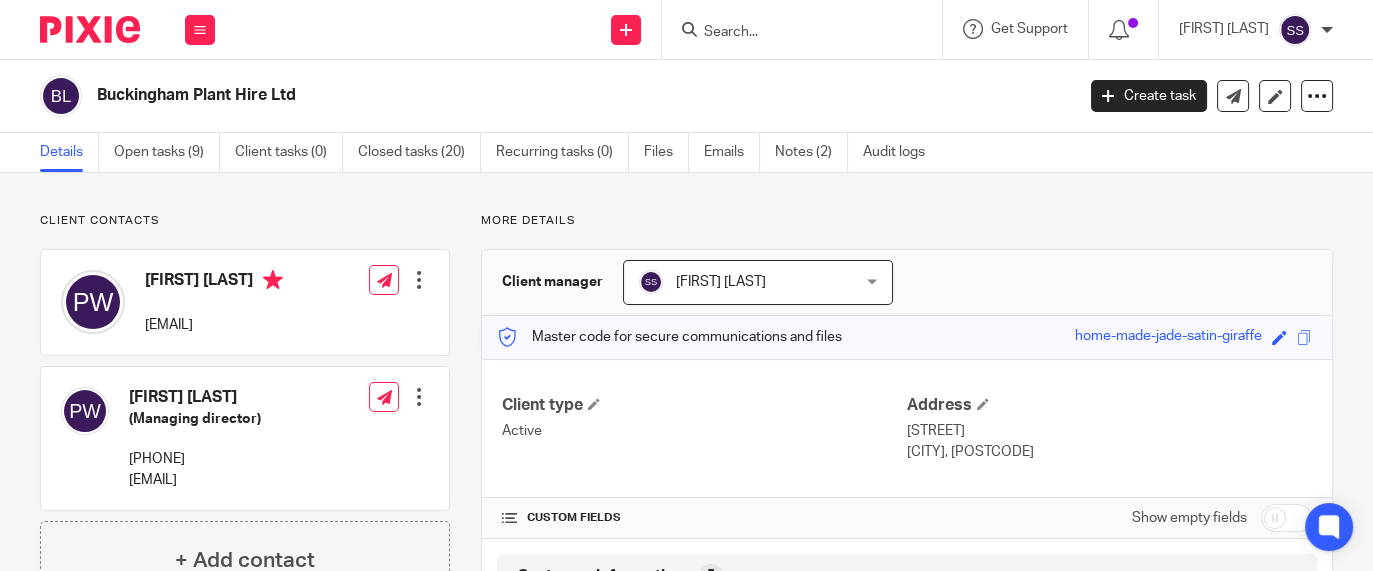 click at bounding box center (792, 33) 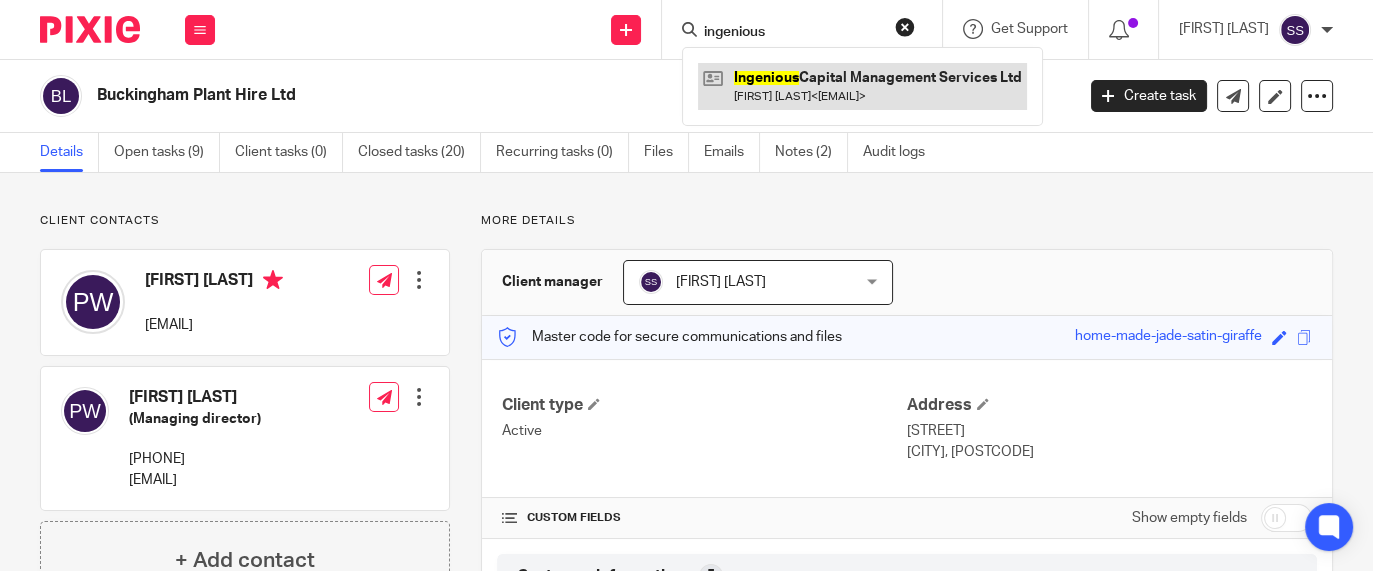 type on "ingenious" 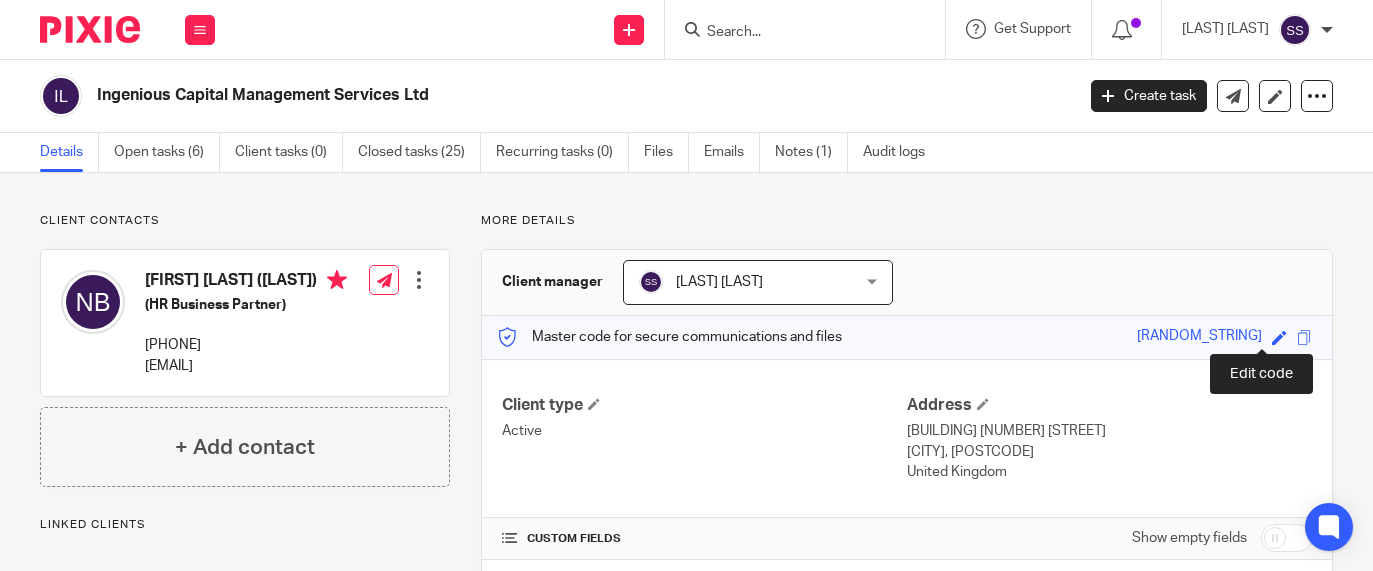 scroll, scrollTop: 0, scrollLeft: 0, axis: both 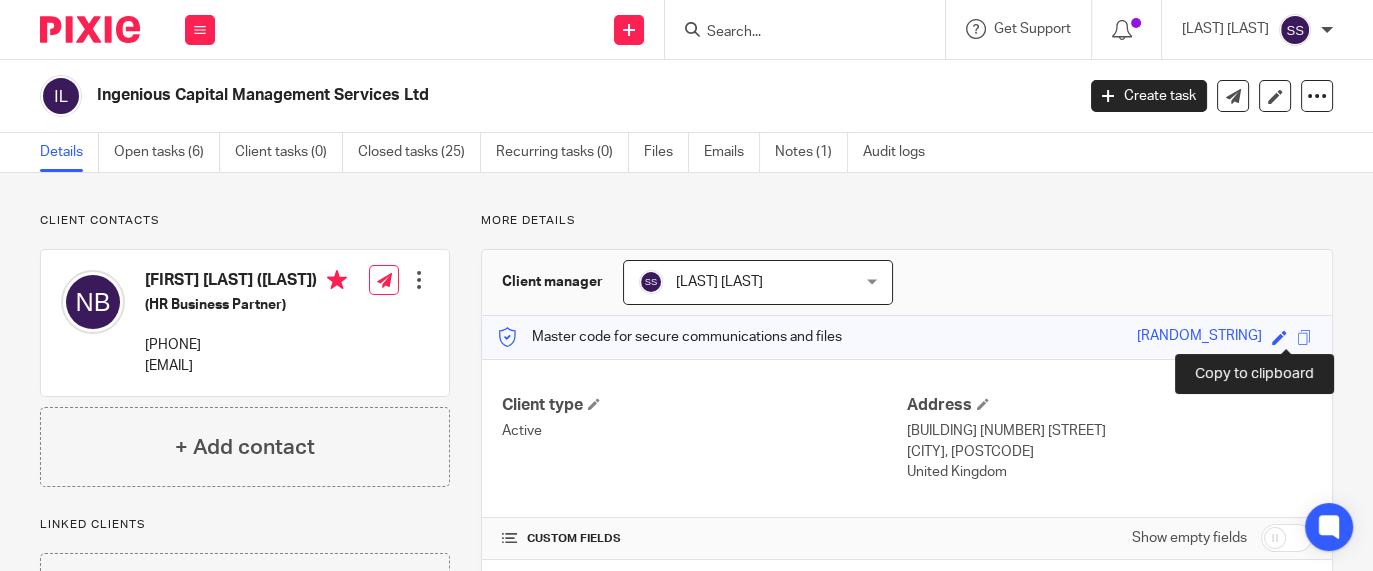 click at bounding box center (1304, 337) 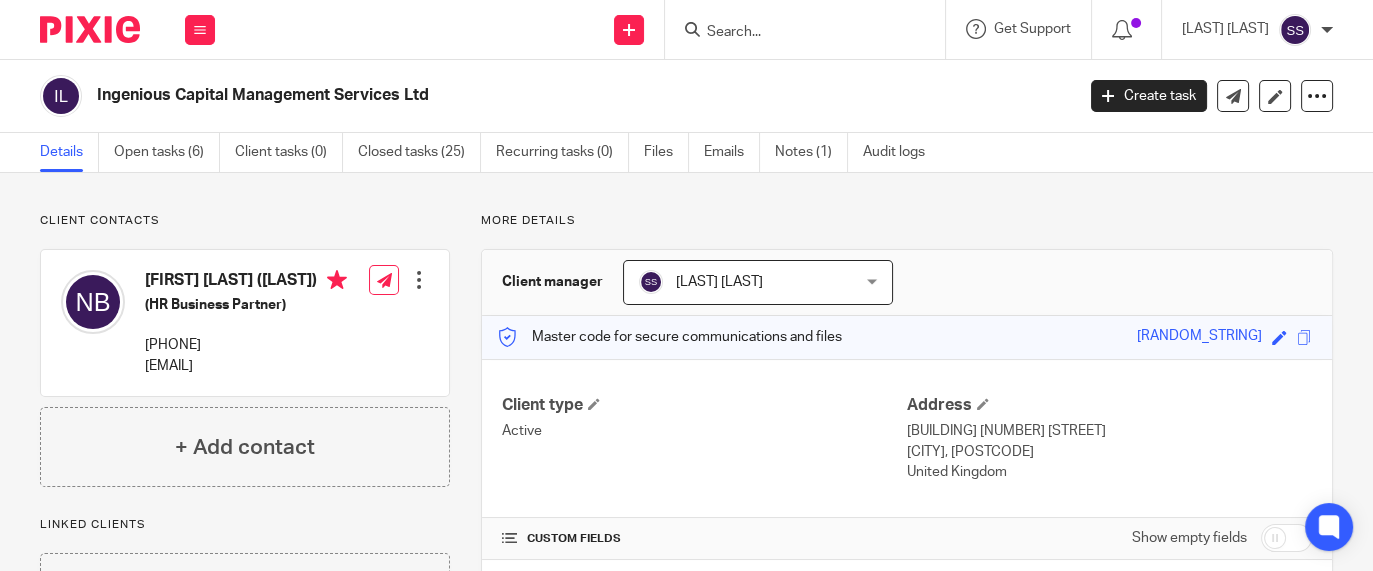 click at bounding box center (419, 280) 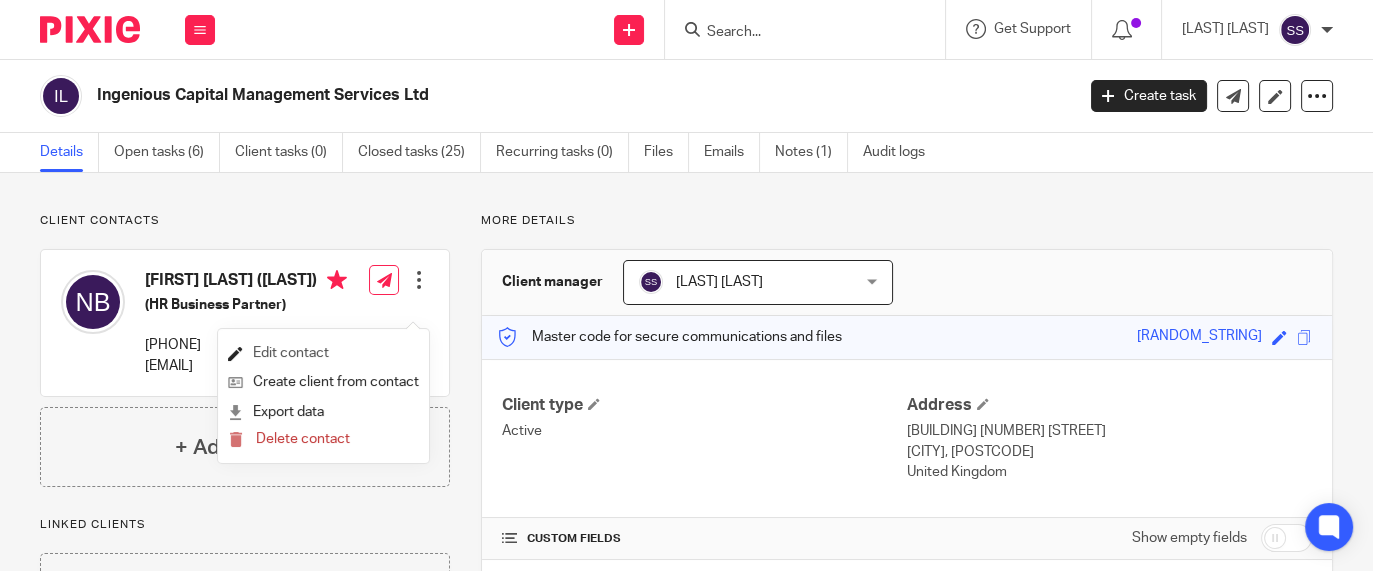 click on "Edit contact" at bounding box center [323, 353] 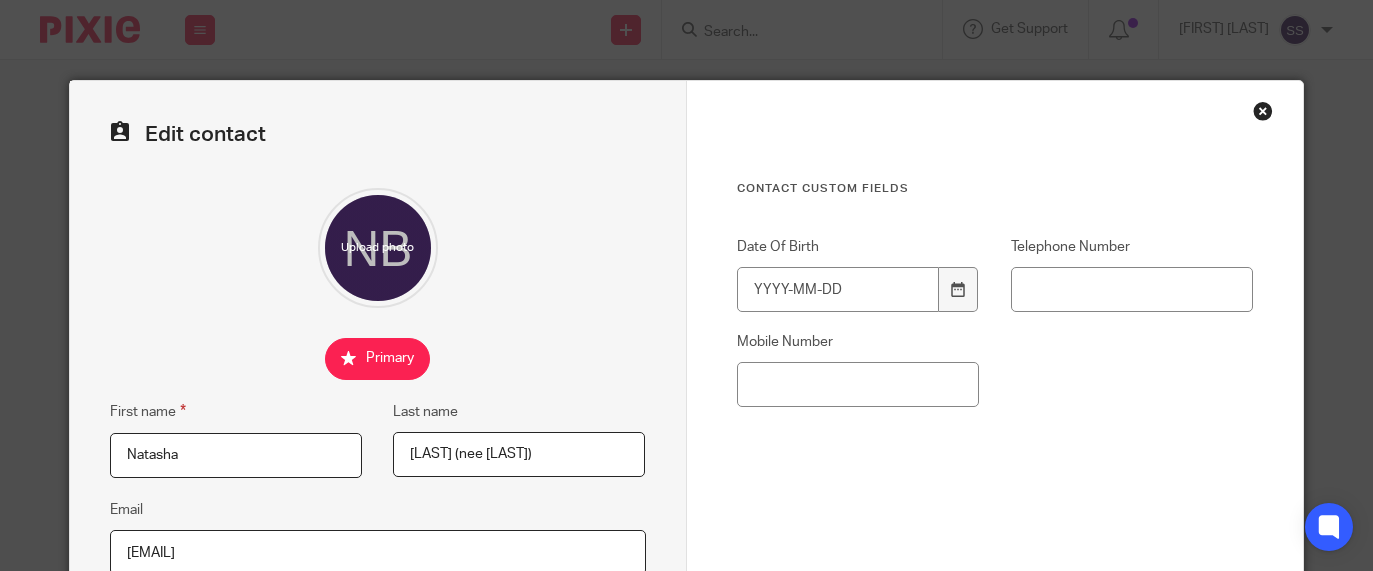 scroll, scrollTop: 0, scrollLeft: 0, axis: both 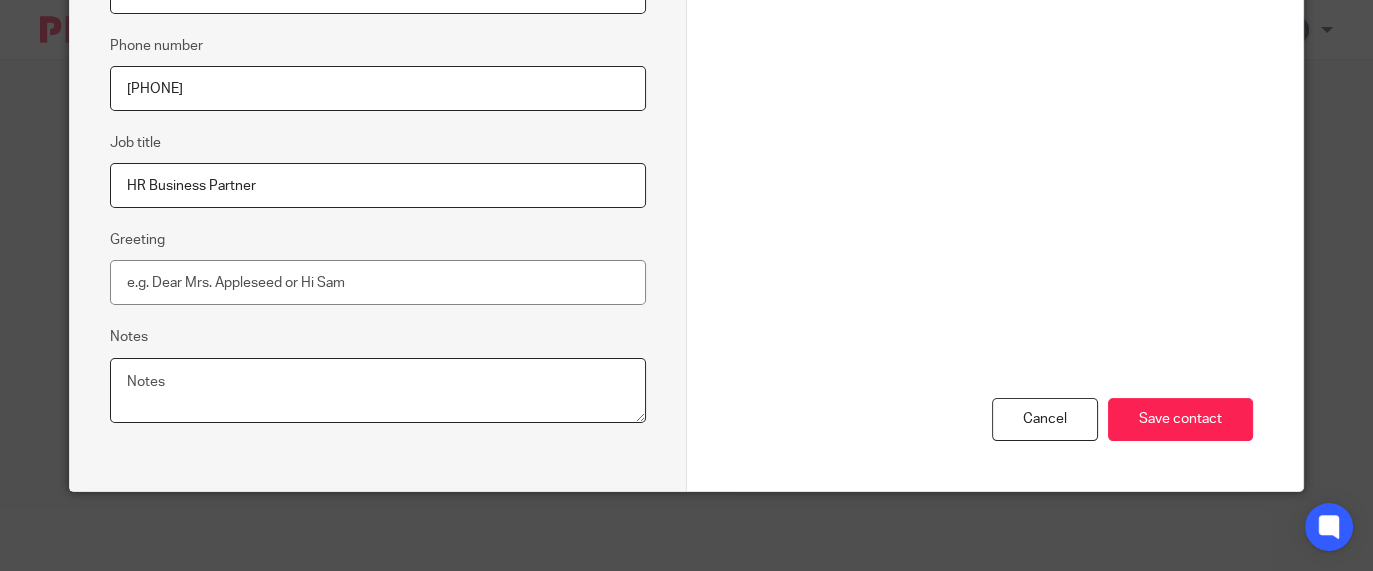 click on "Notes" at bounding box center (378, 391) 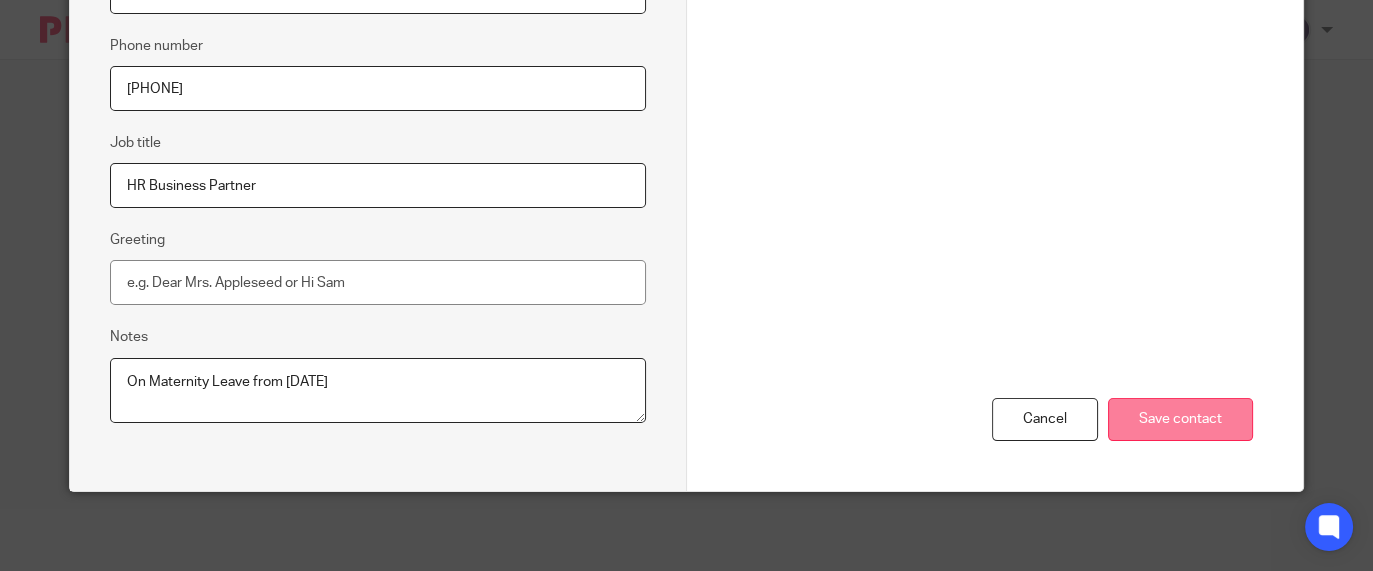 type on "On Maternity Leave from 21 August 2025" 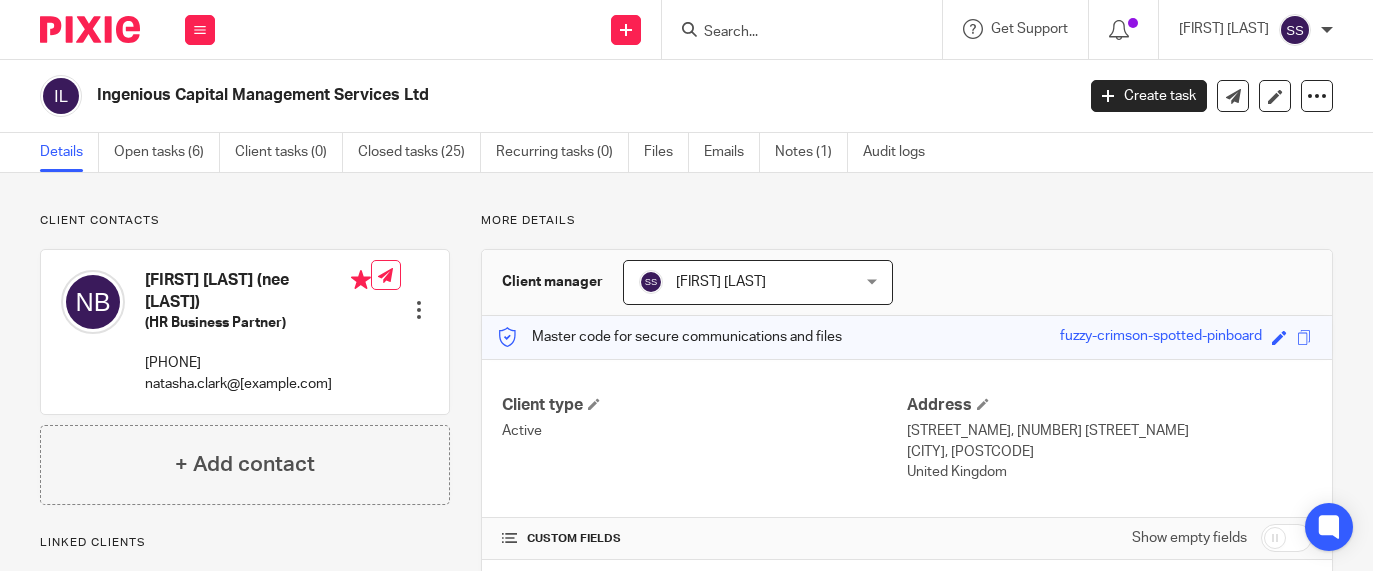 scroll, scrollTop: 0, scrollLeft: 0, axis: both 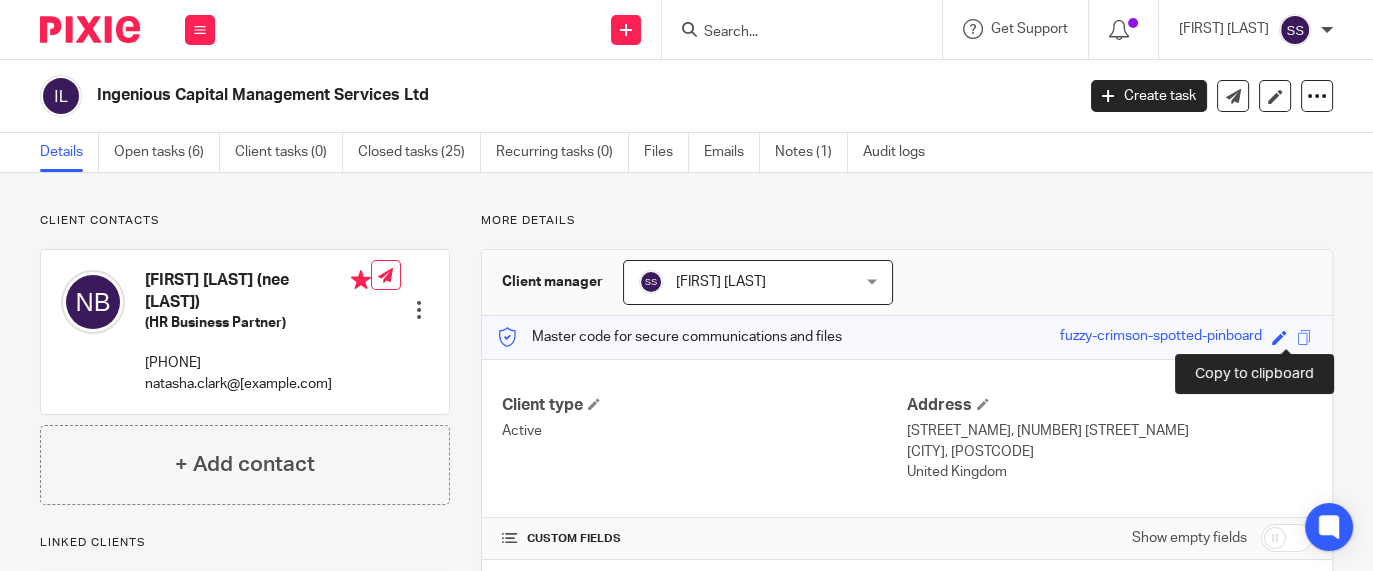 click at bounding box center (1304, 337) 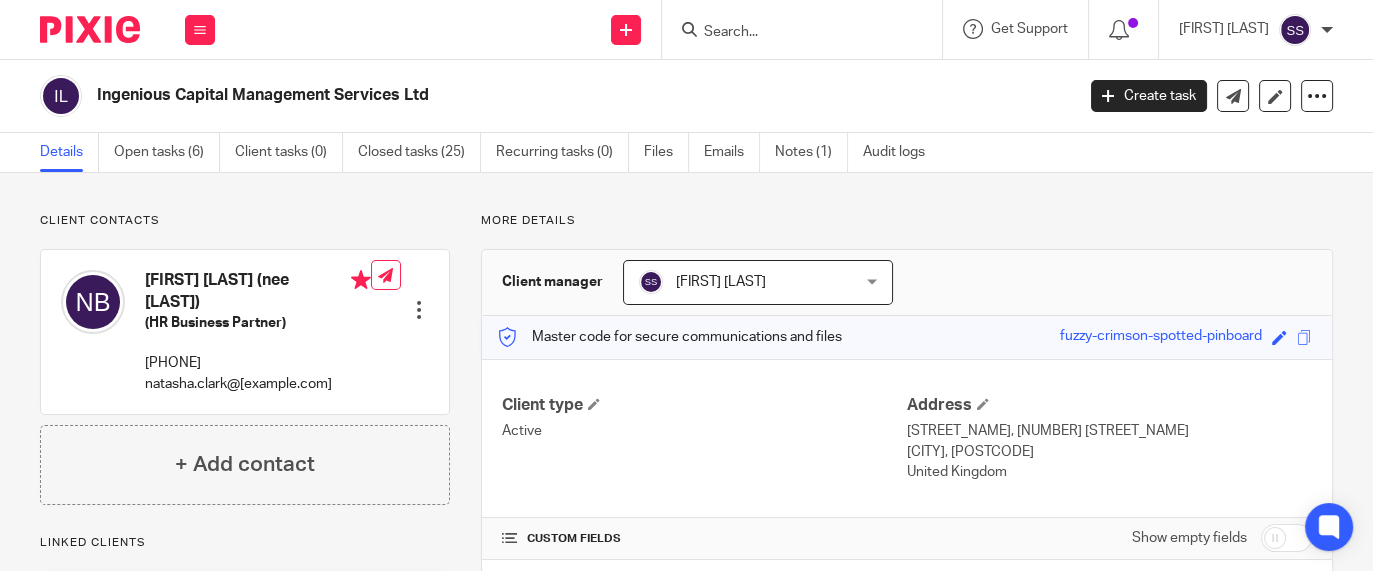 click at bounding box center [792, 33] 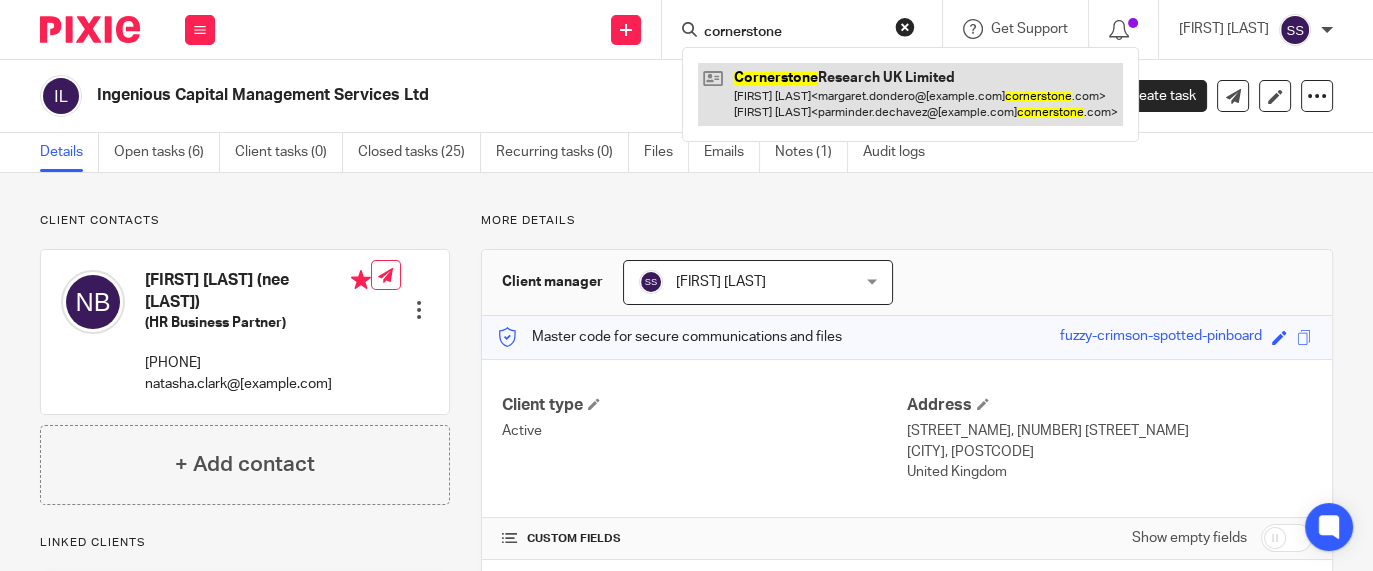 type on "cornerstone" 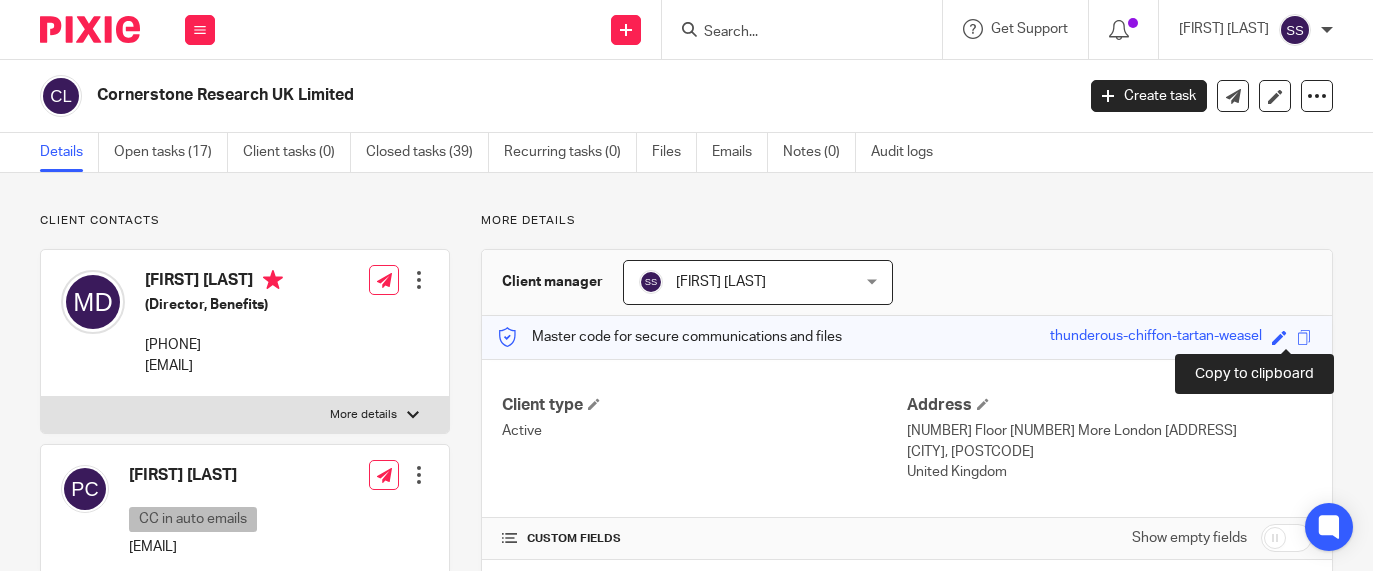 scroll, scrollTop: 0, scrollLeft: 0, axis: both 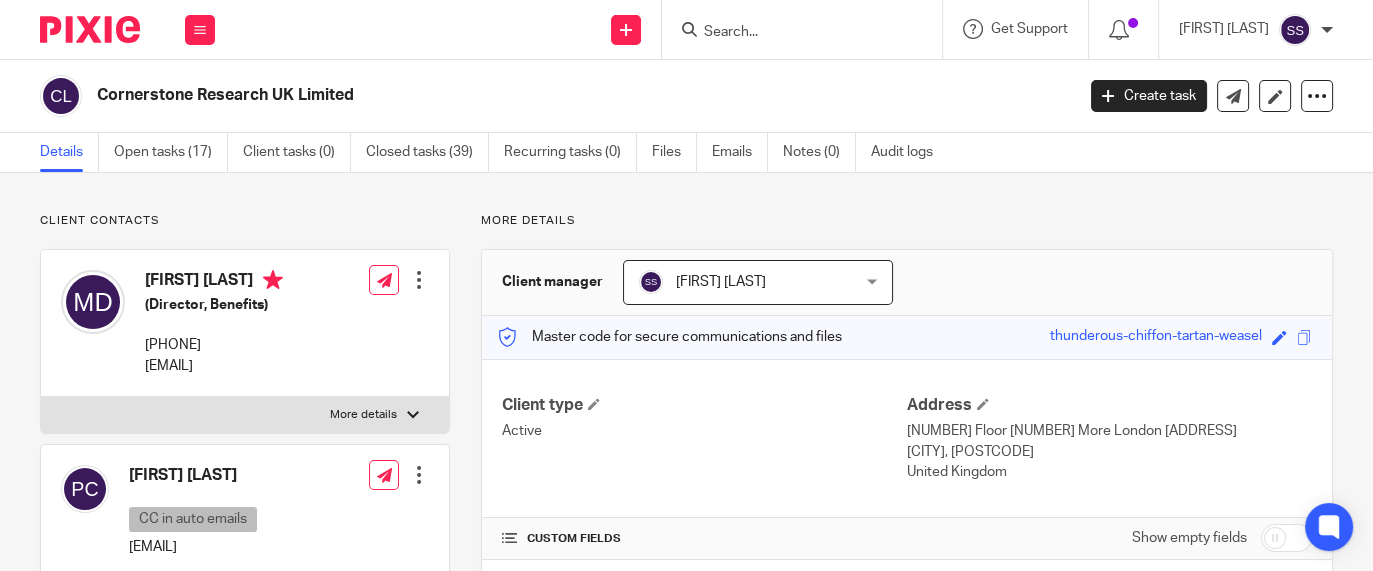 click on "Save
[RANDOM_STRING]" at bounding box center [1171, 337] 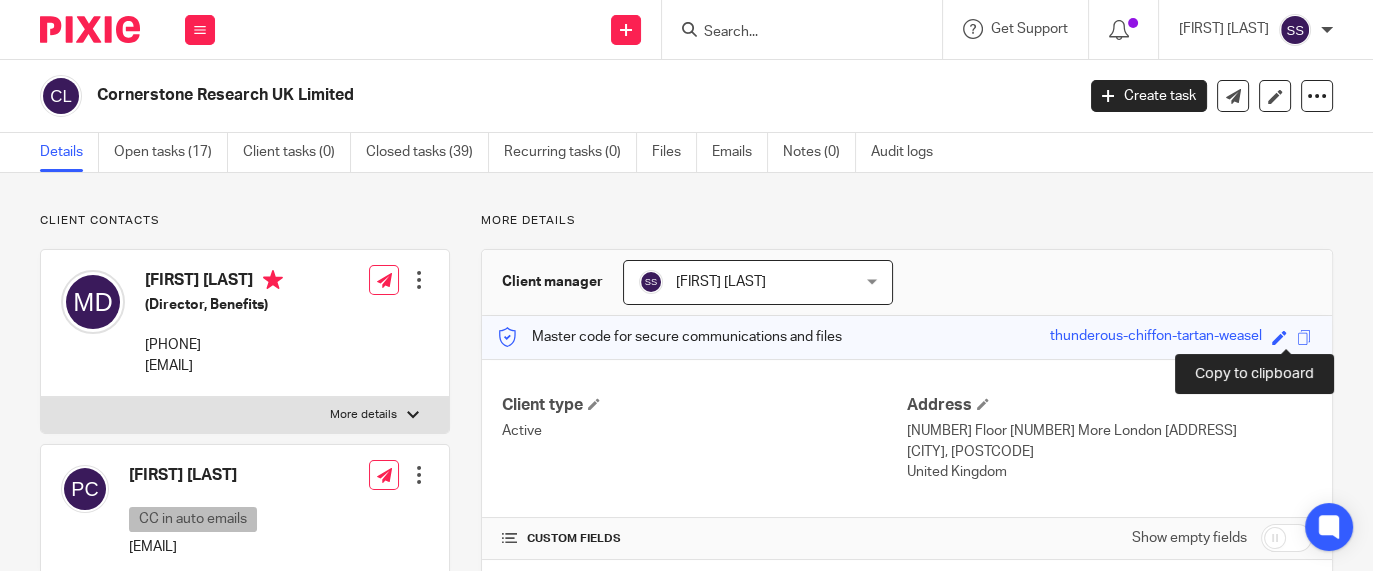 click at bounding box center (1304, 337) 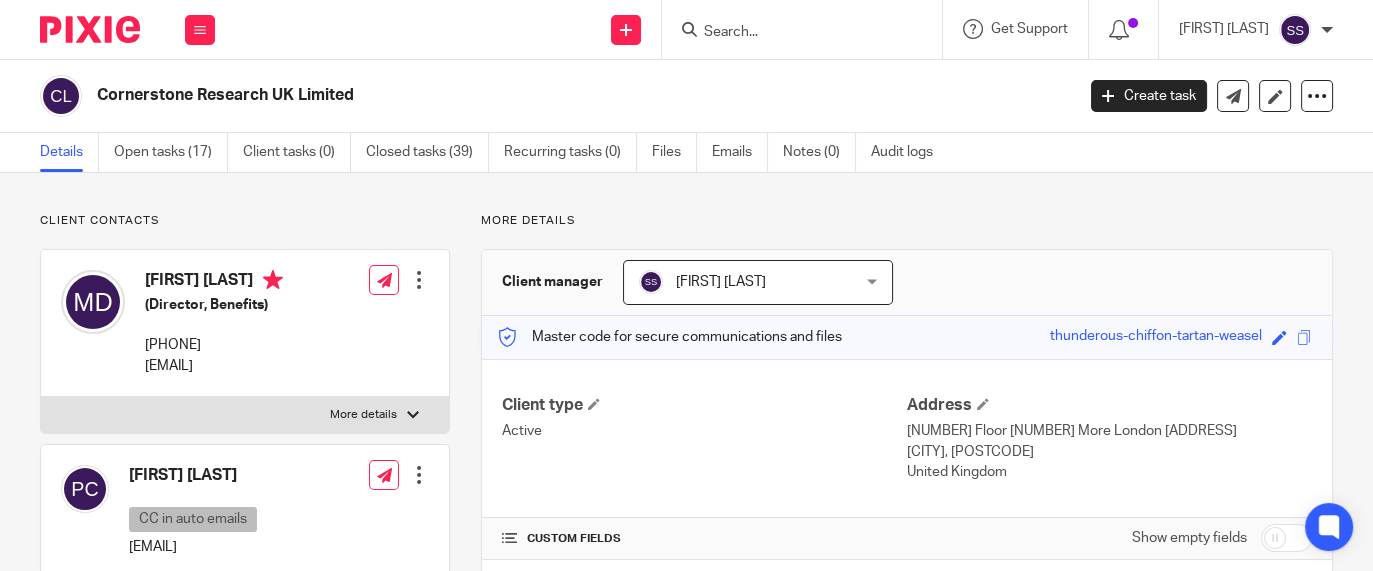 click on "Save
[RANDOM_STRING]" at bounding box center (1183, 337) 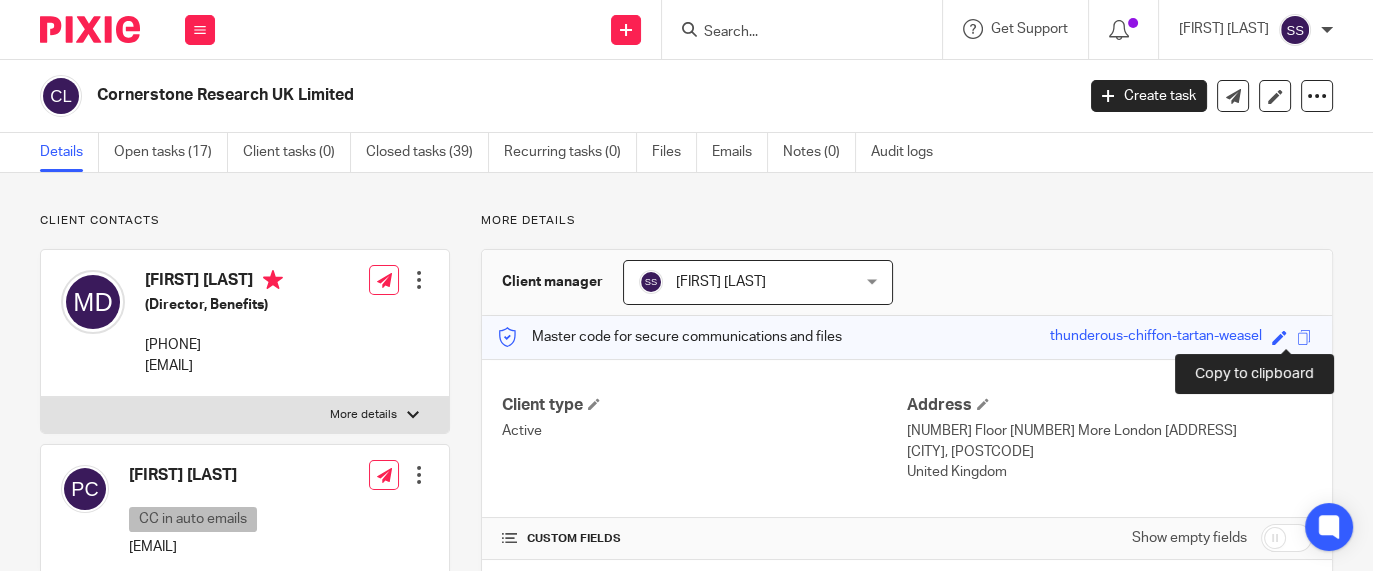 click at bounding box center [1304, 337] 